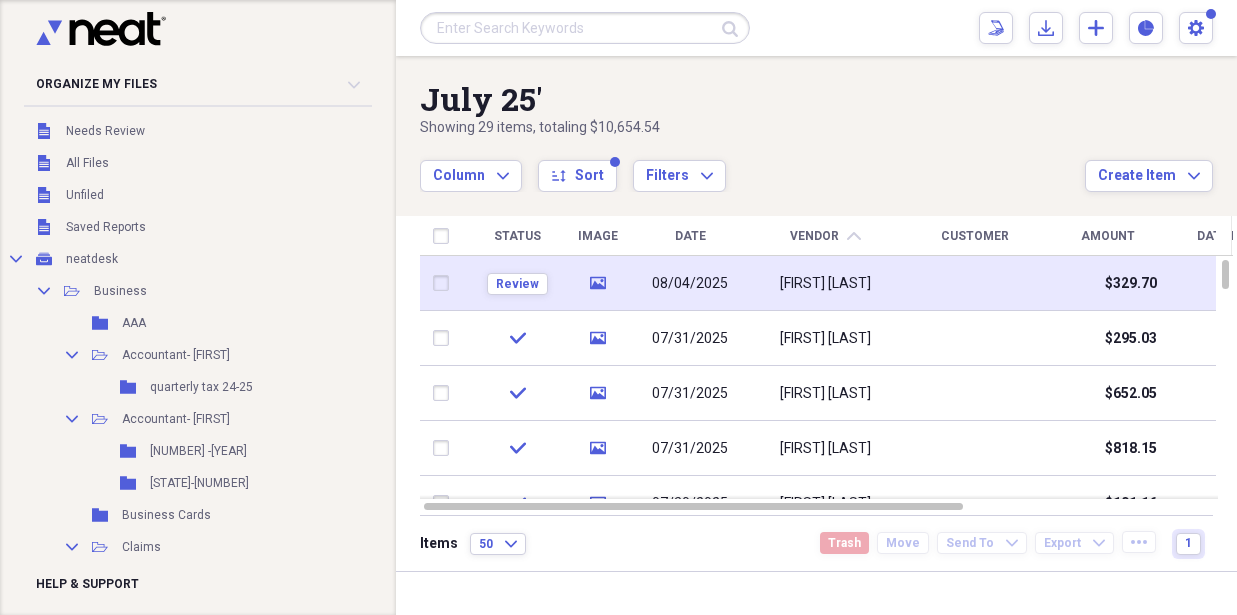 scroll, scrollTop: 0, scrollLeft: 0, axis: both 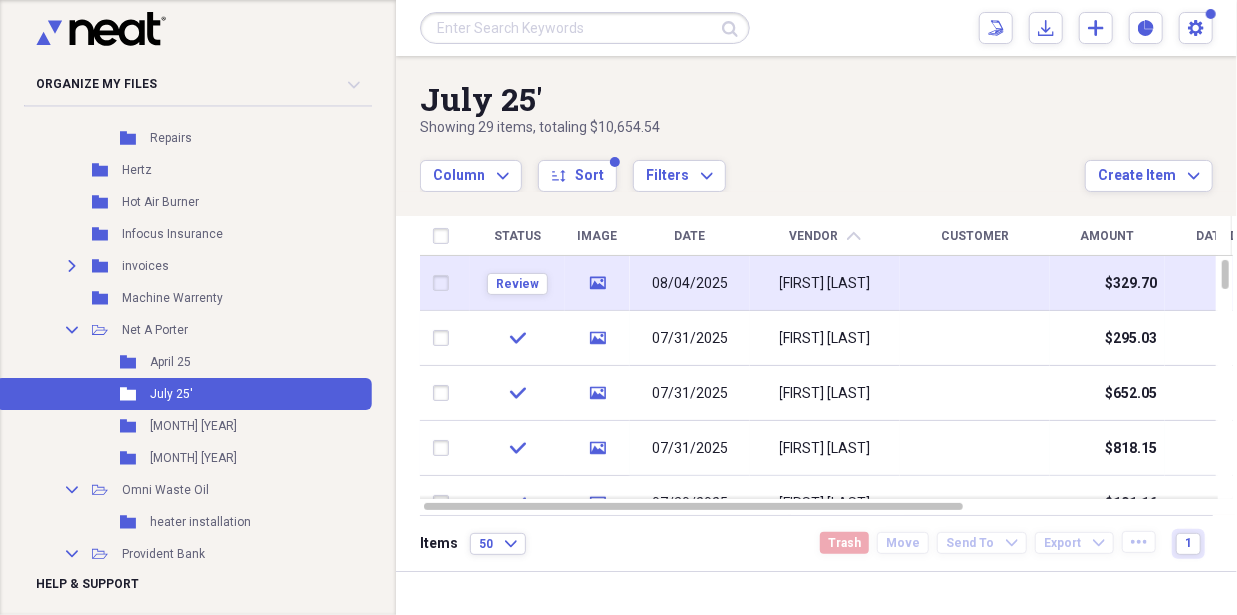 click on "08/04/2025" at bounding box center (690, 284) 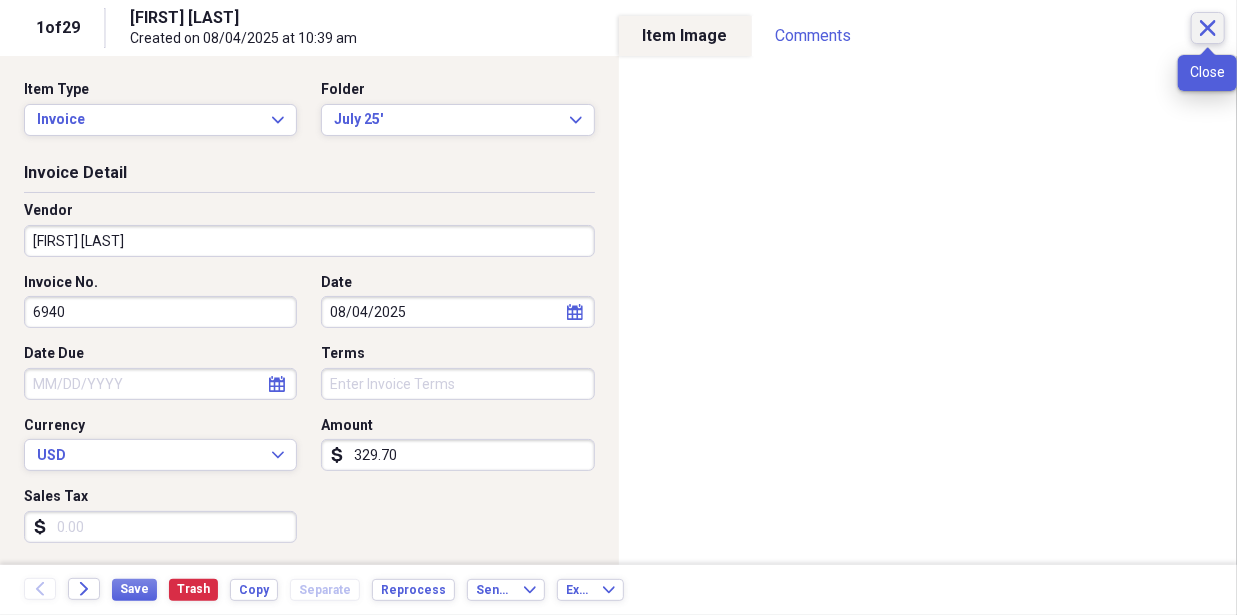 click on "Close" at bounding box center [1208, 28] 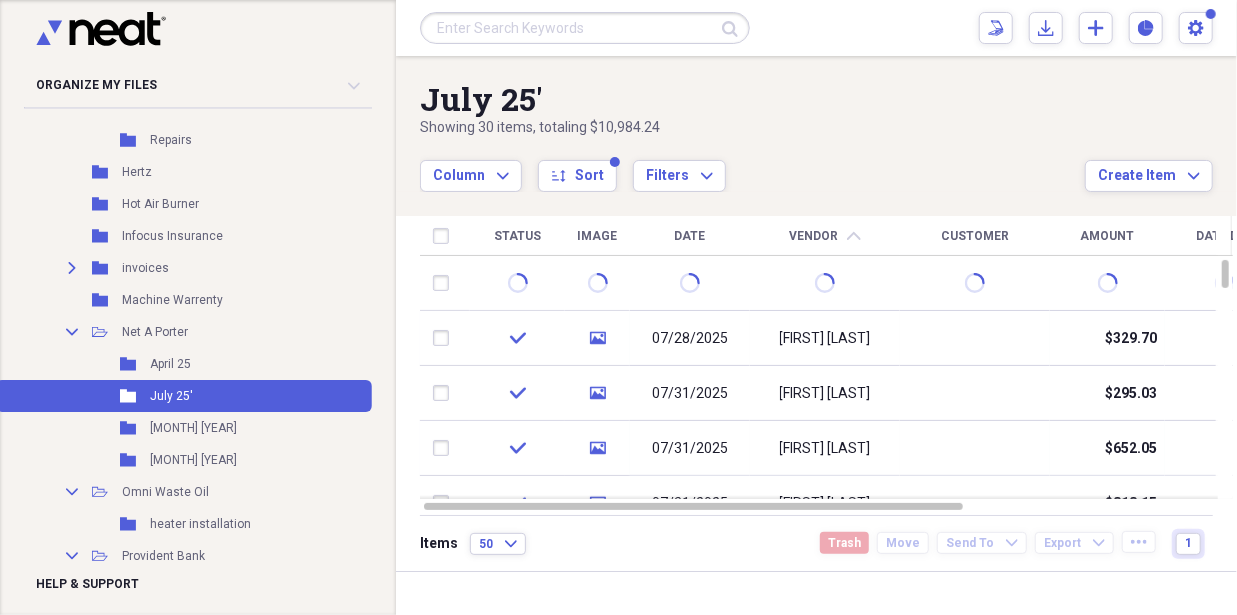 click at bounding box center [585, 28] 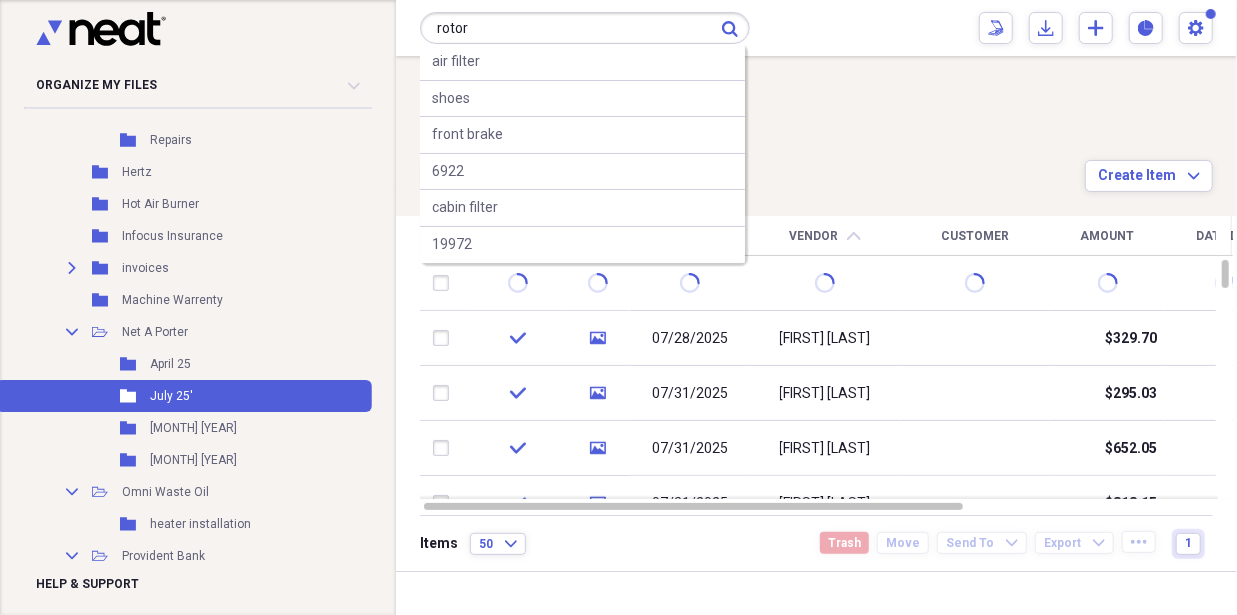 type on "rotor" 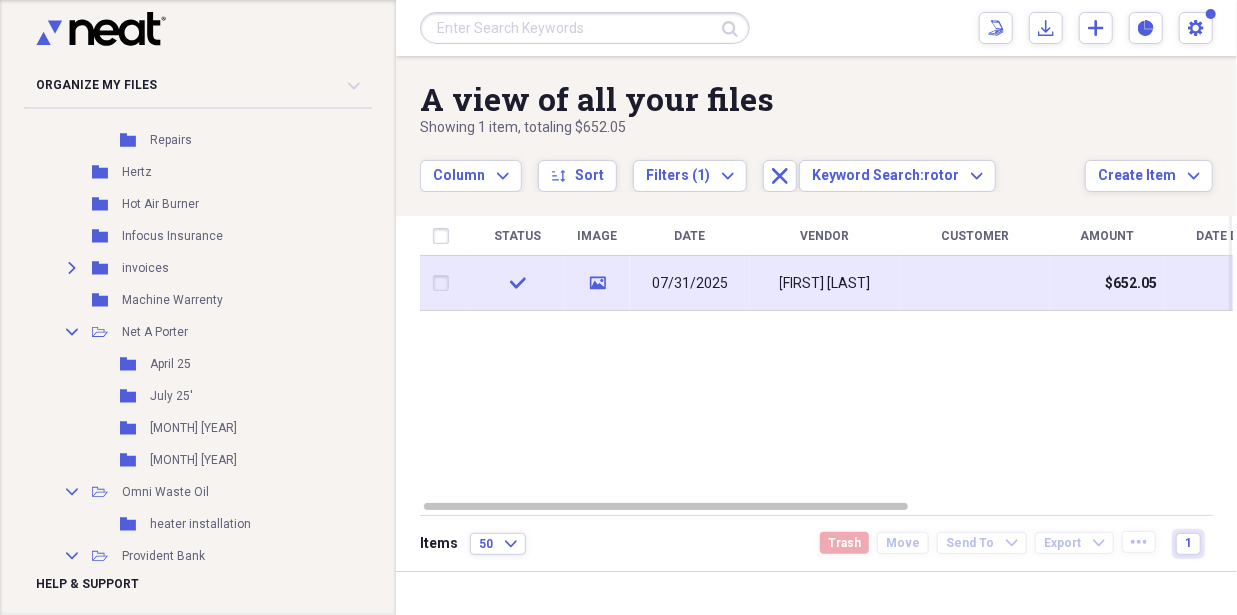 click on "07/31/2025" at bounding box center (690, 284) 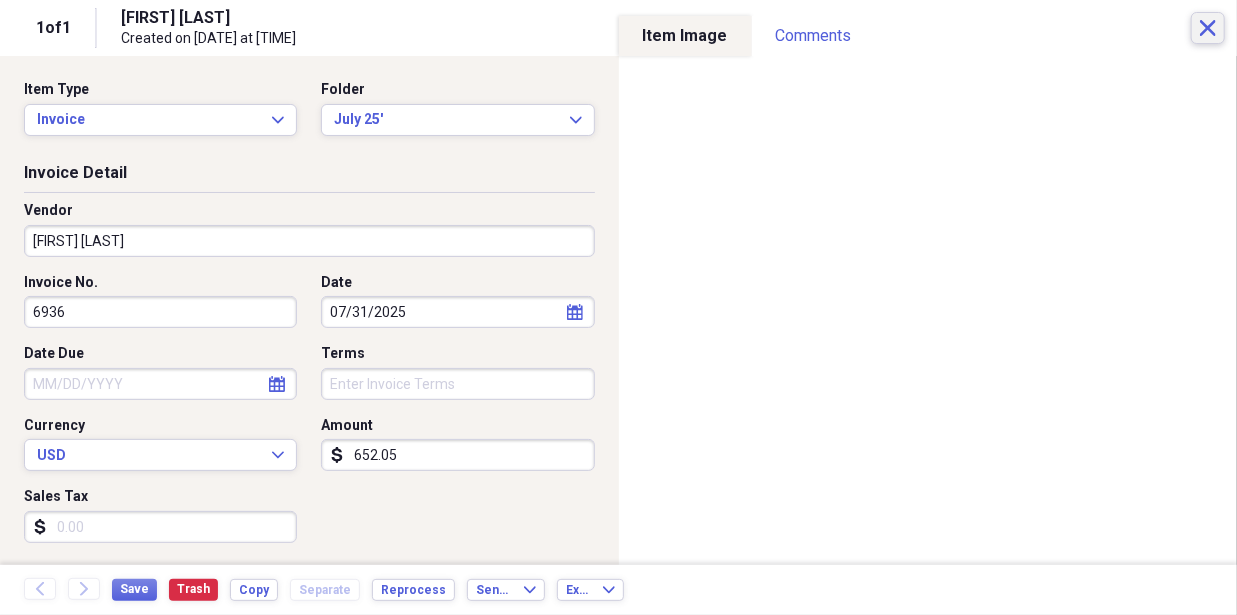 click 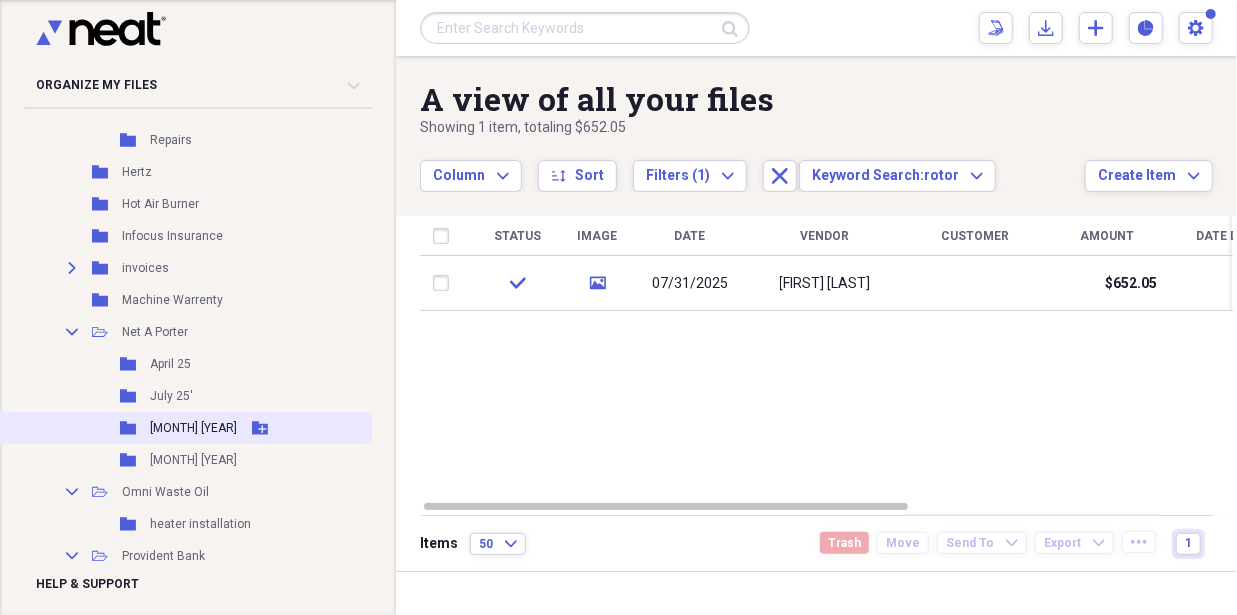 click on "[MONTH] [YEAR]" at bounding box center (193, 428) 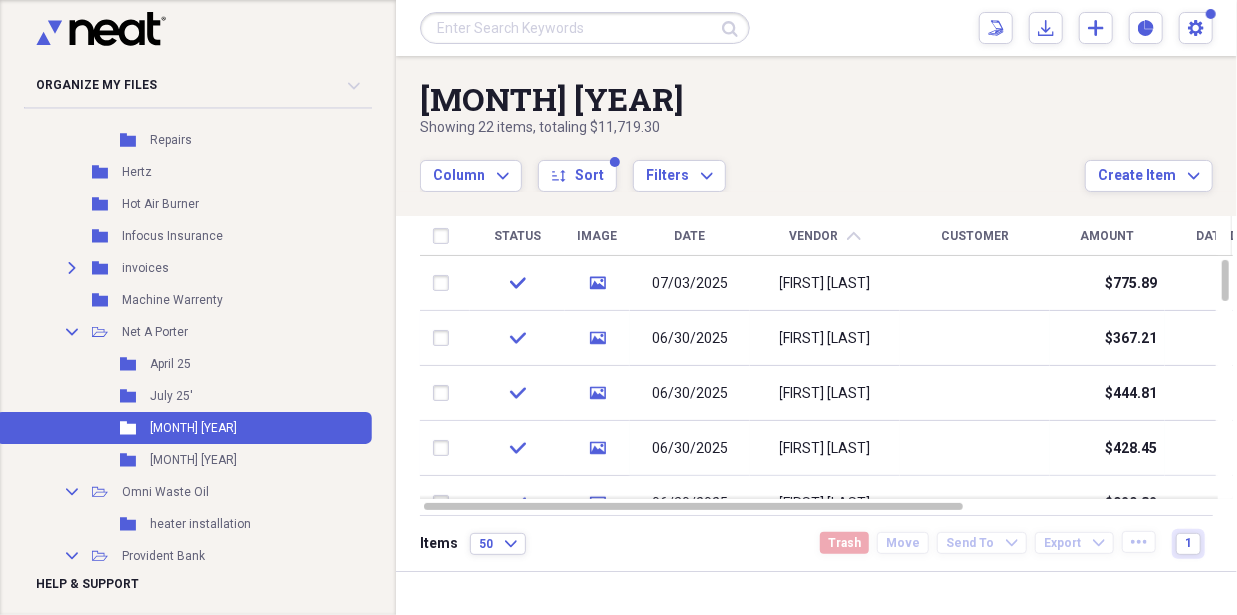 click at bounding box center [585, 28] 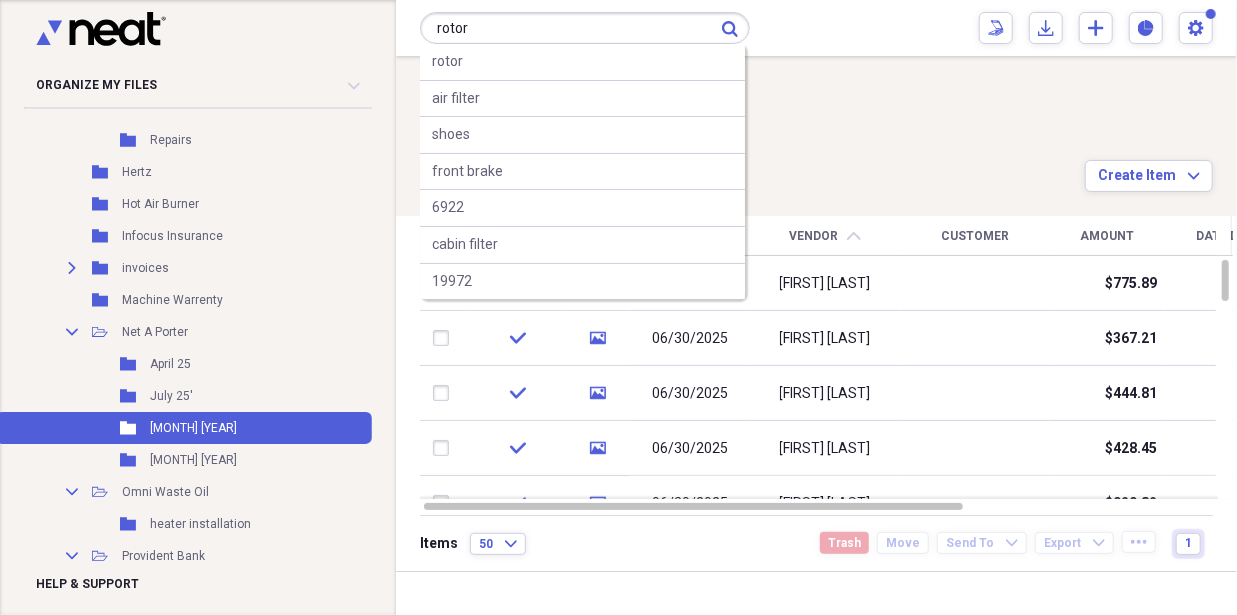 type on "rotor" 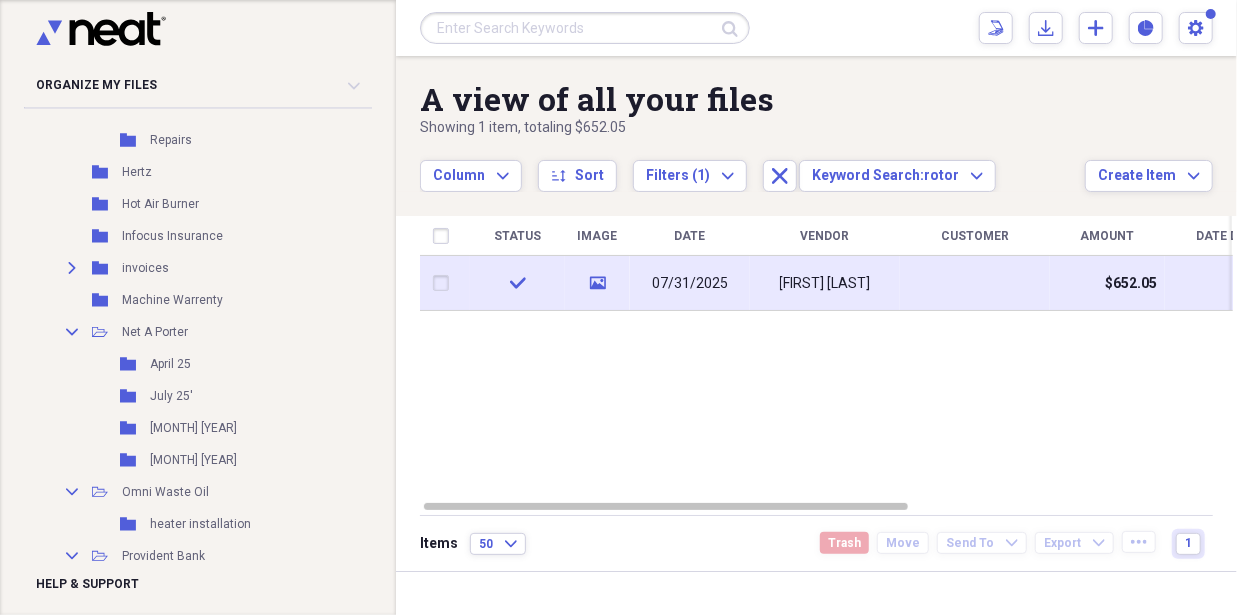 click on "07/31/2025" at bounding box center (690, 284) 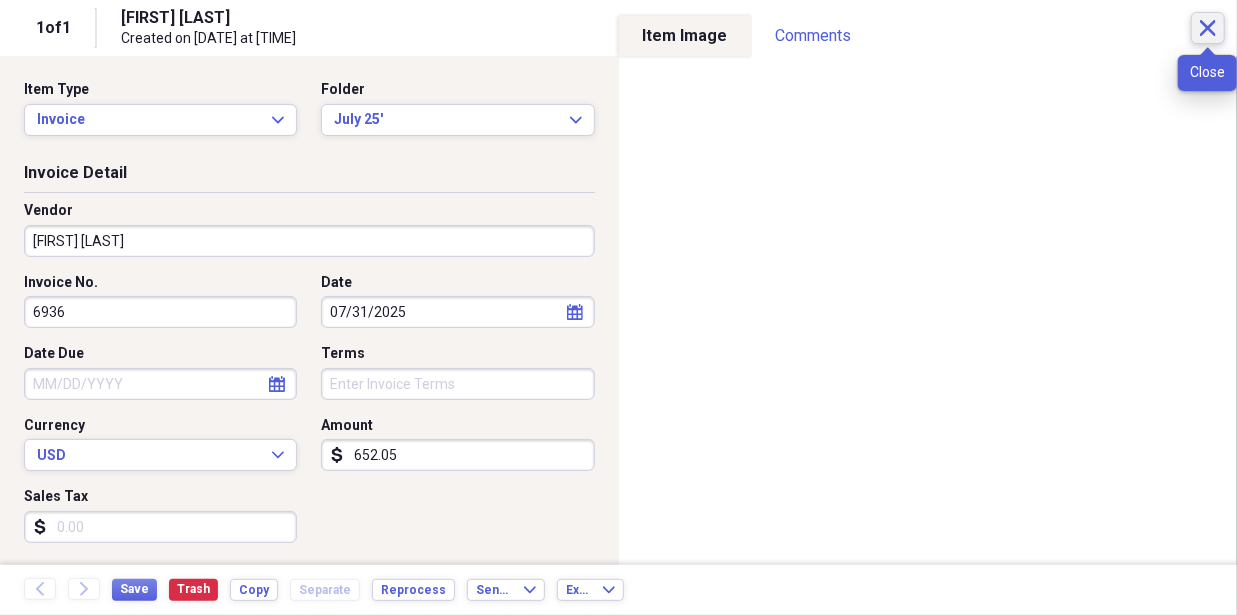 click on "Close" 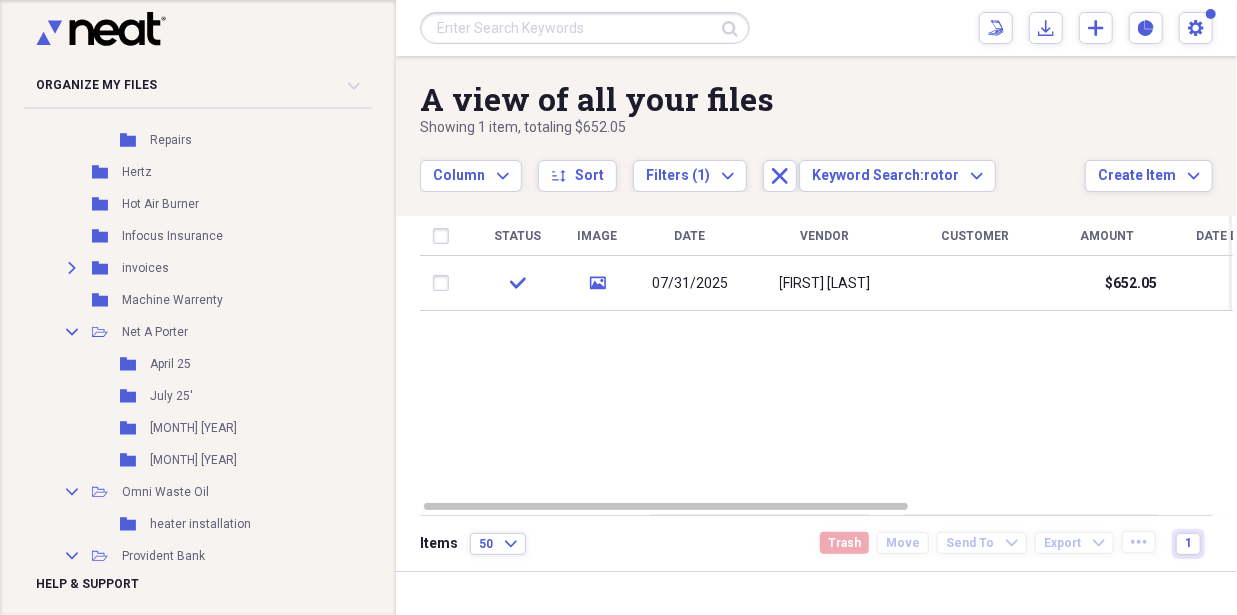 click at bounding box center (585, 28) 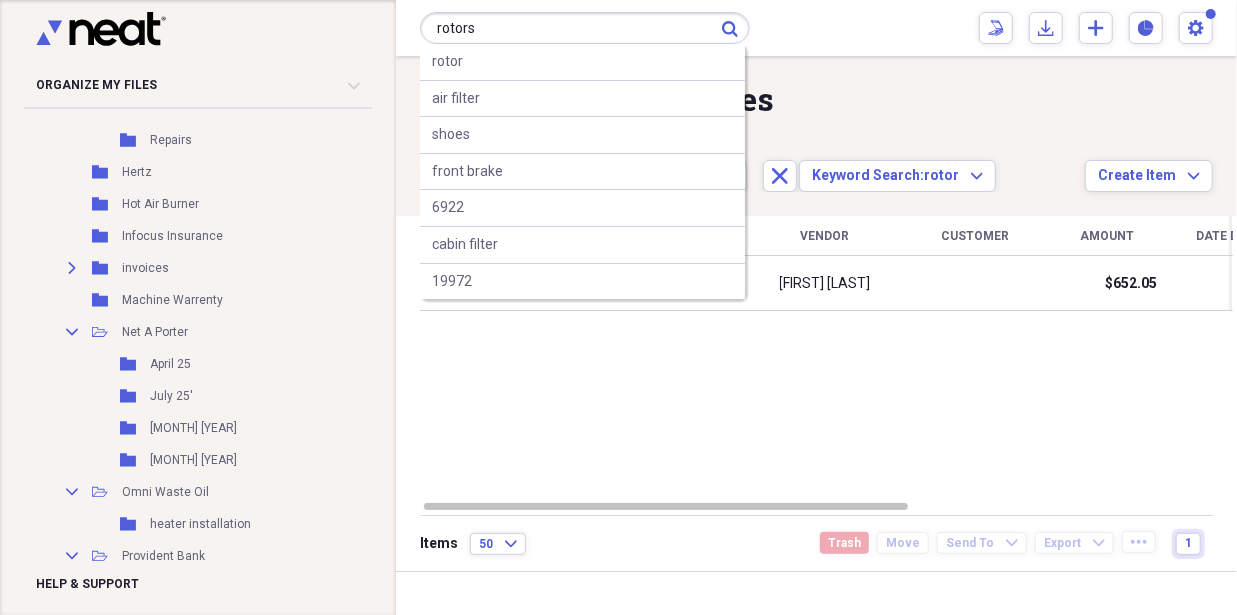 type on "rotors" 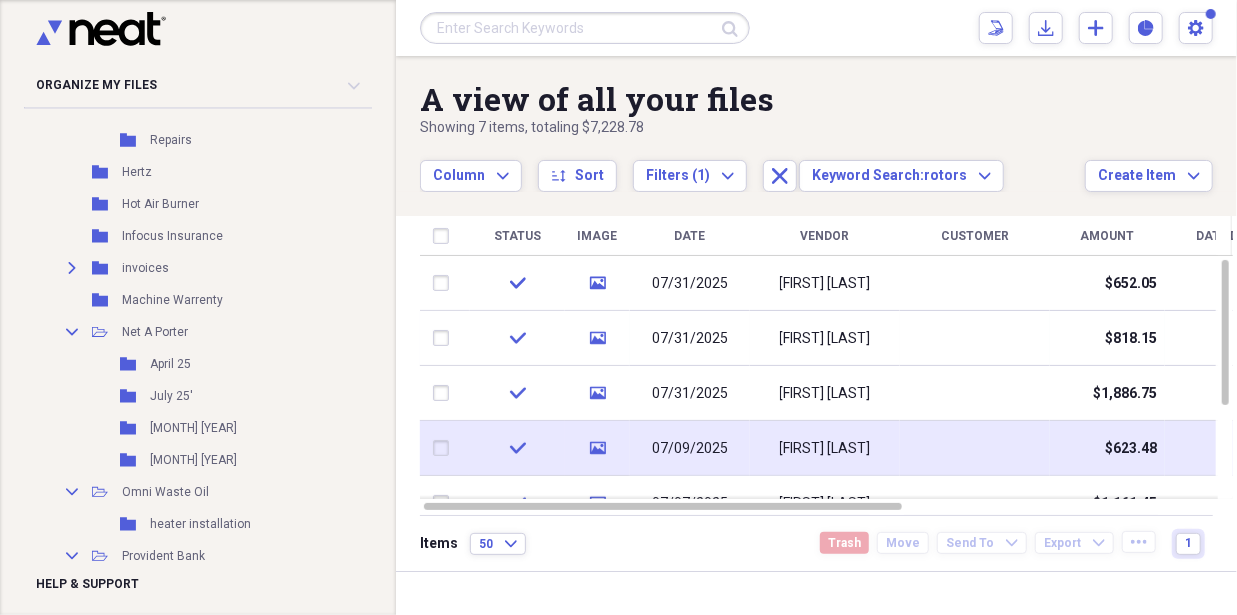 click on "07/09/2025" at bounding box center [690, 449] 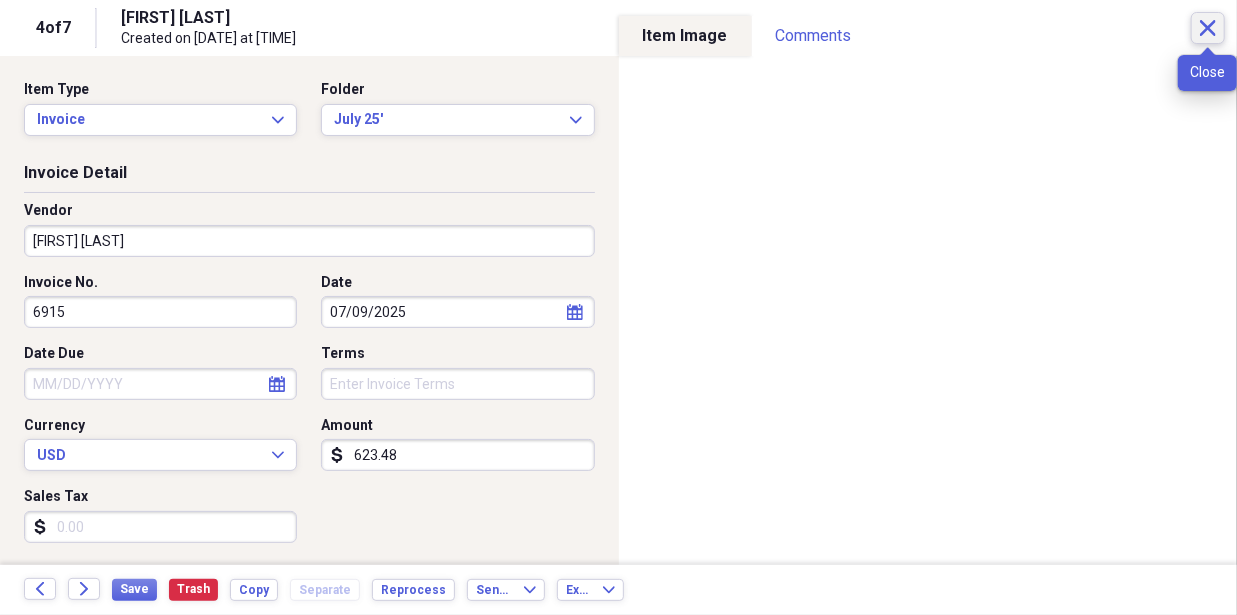 click on "Close" 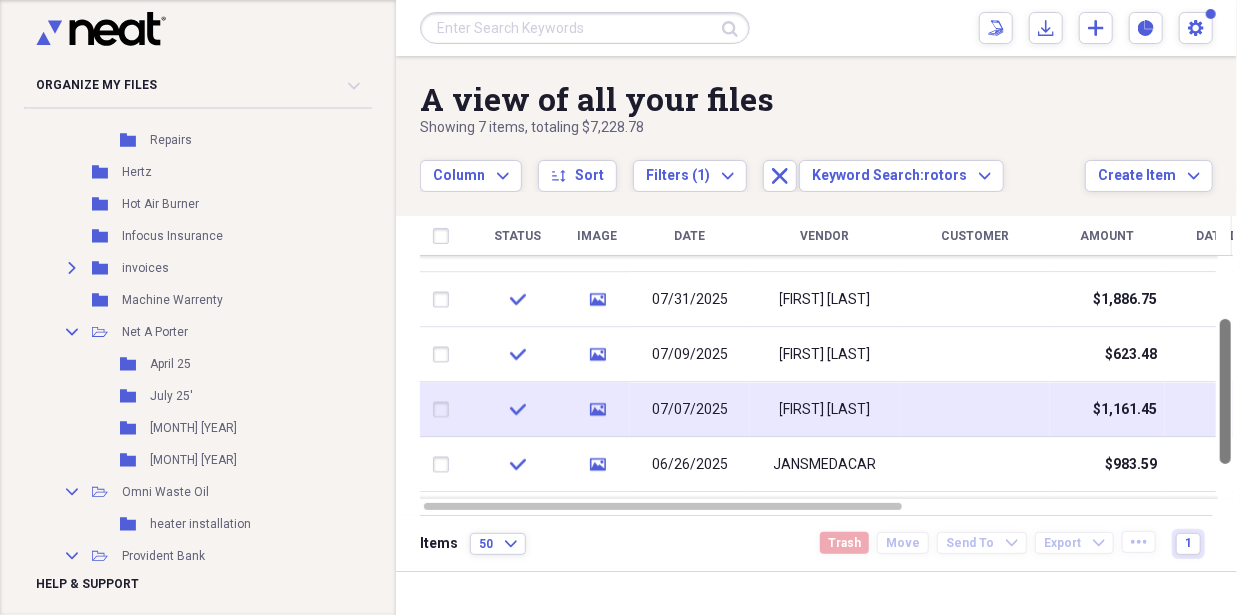 drag, startPoint x: 1230, startPoint y: 300, endPoint x: 1216, endPoint y: 382, distance: 83.18654 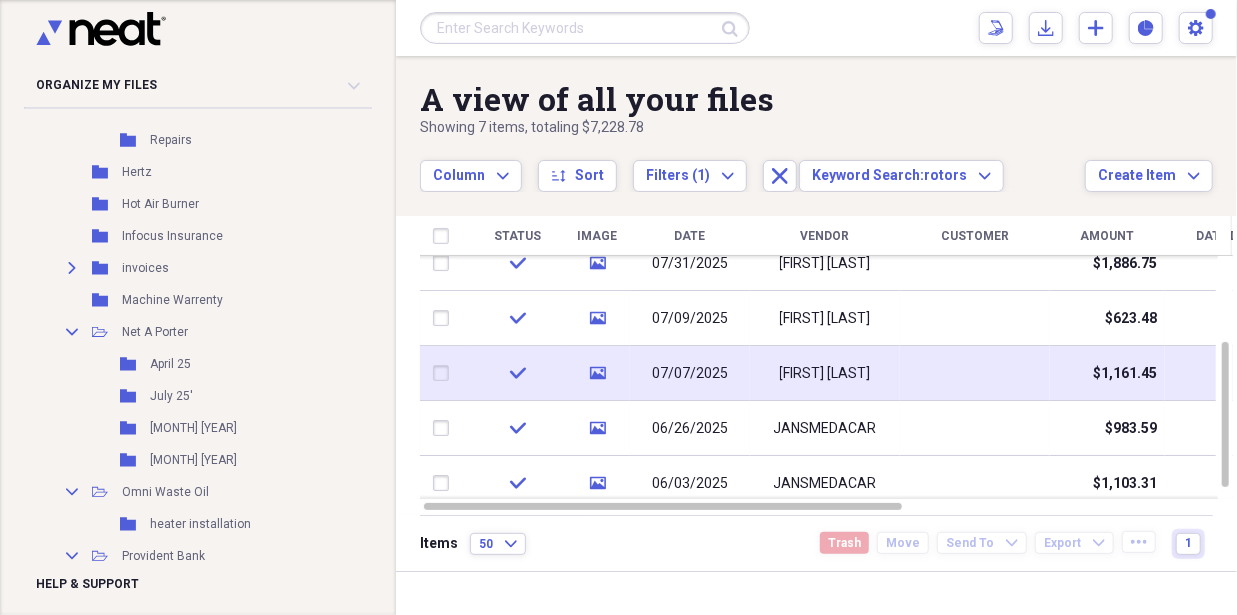 click on "[FIRST] [LAST]" at bounding box center [825, 373] 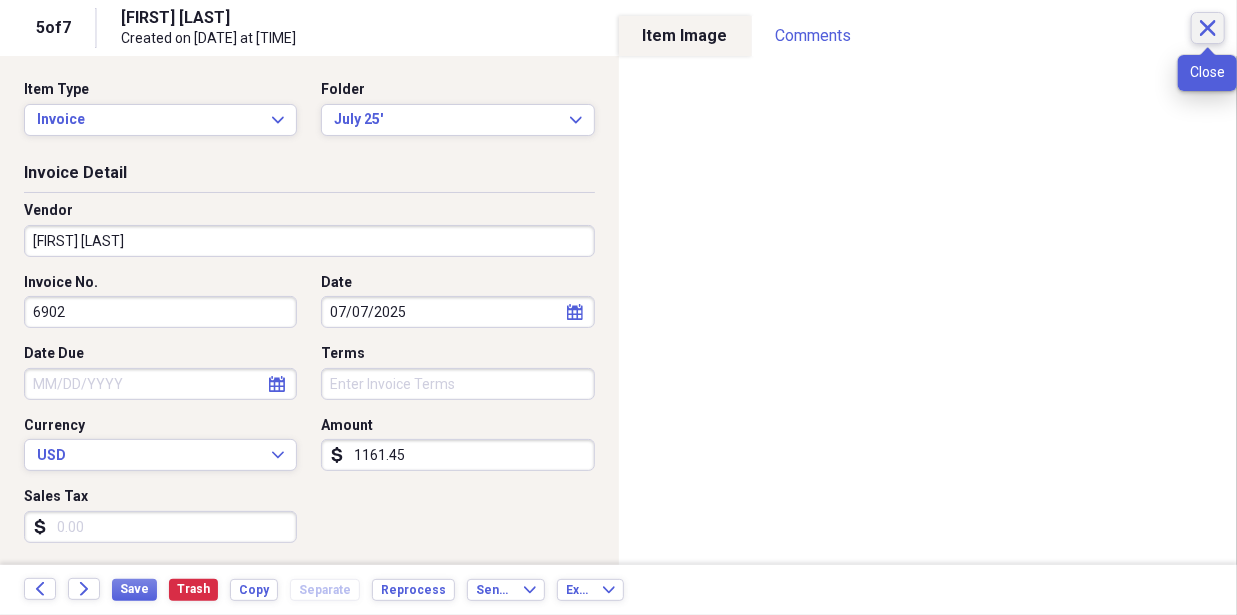 click 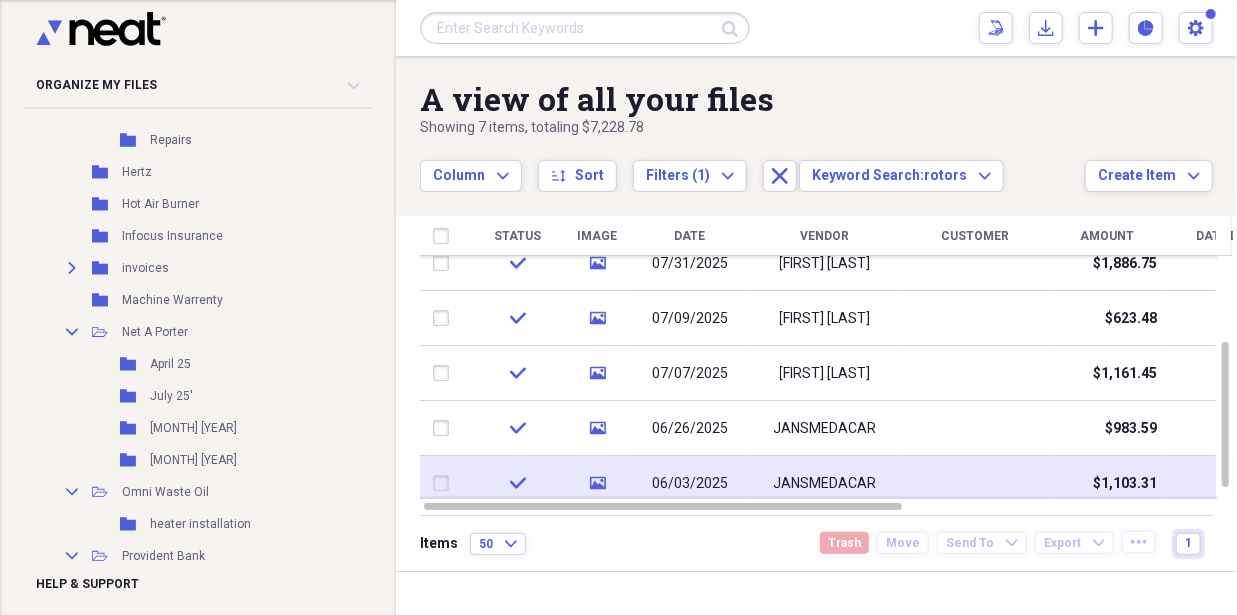 click at bounding box center [975, 483] 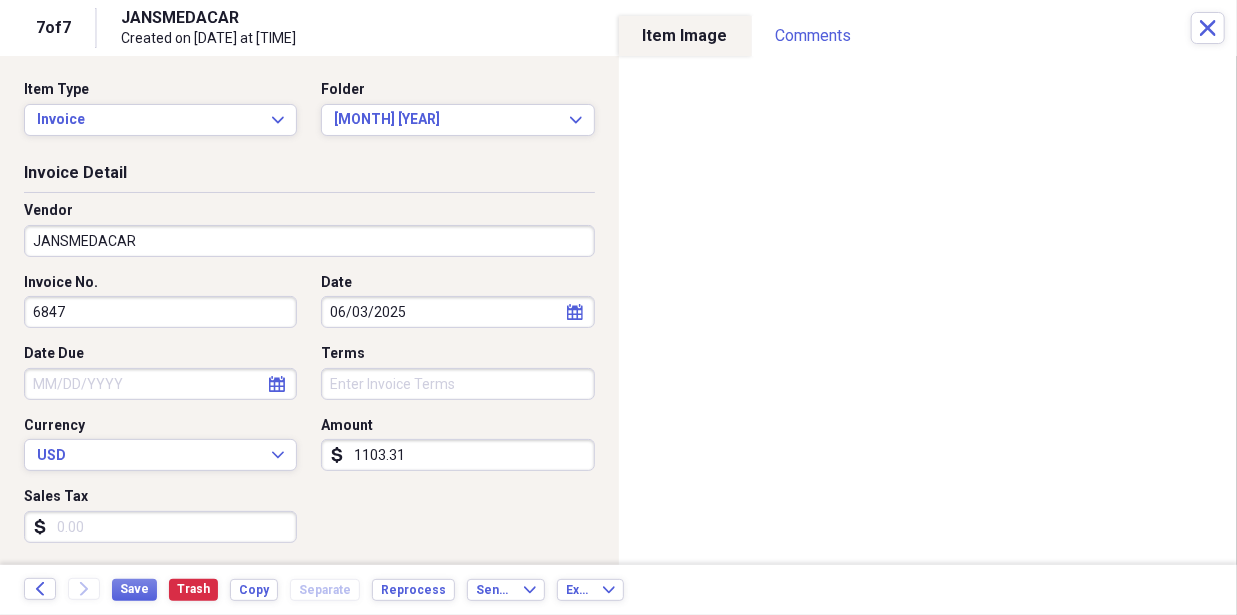 click on "[NUMBER] of [NUMBER] [BUSINESS_NAME] Created on [DATE] at [TIME] Close" at bounding box center (618, 28) 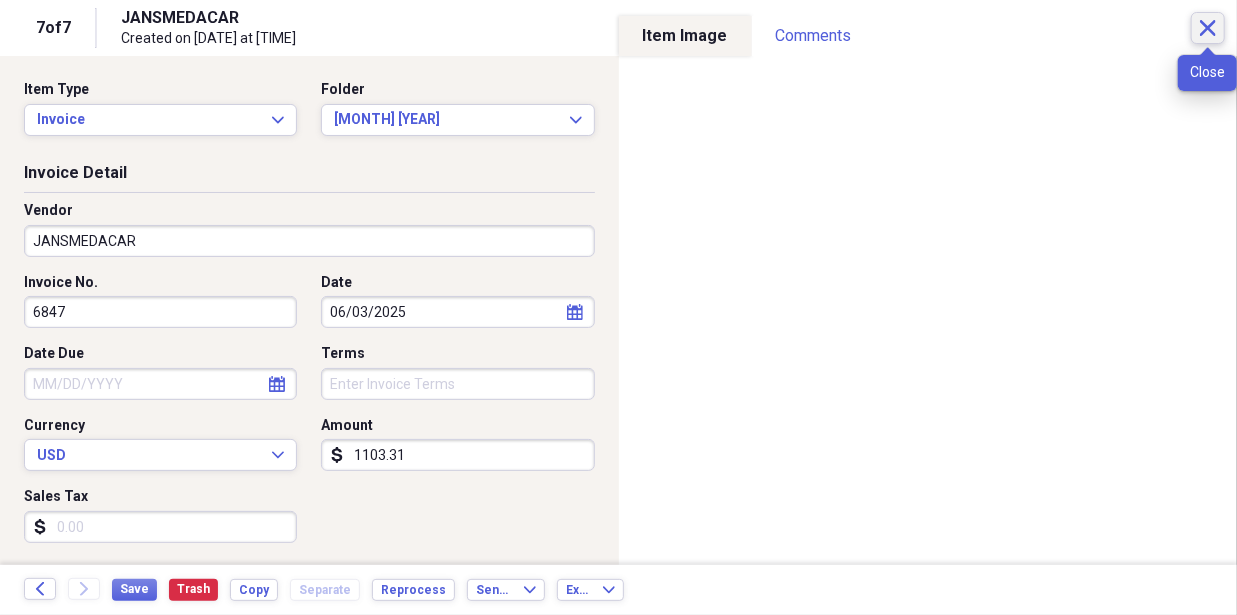 click on "Close" at bounding box center (1208, 28) 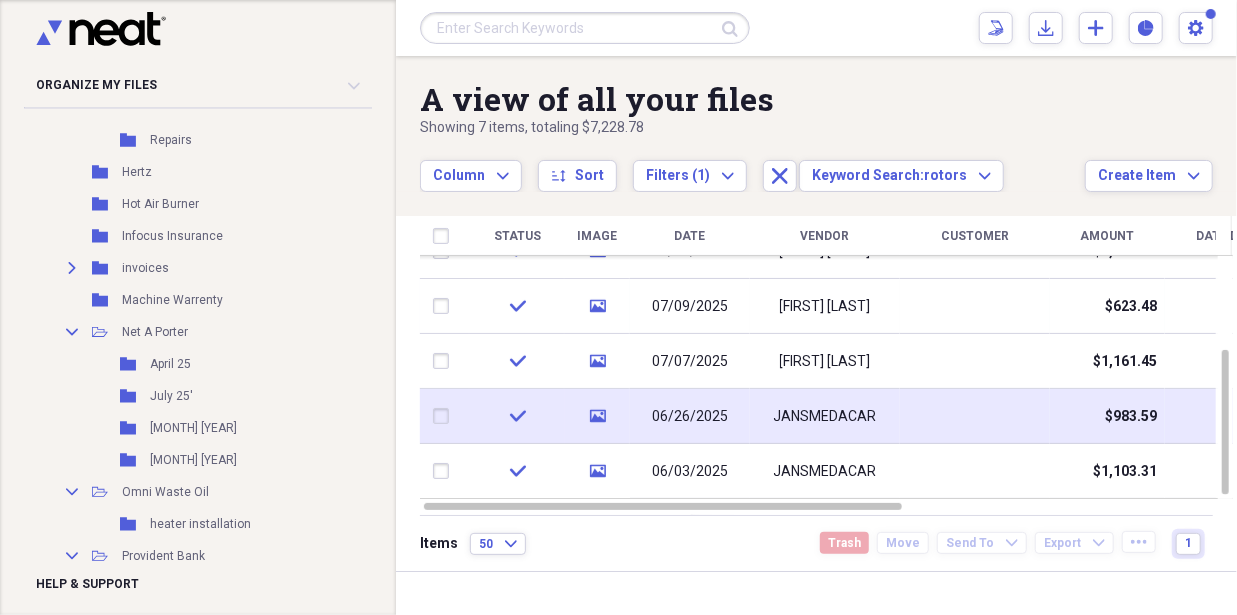 click on "JANSMEDACAR" at bounding box center [825, 417] 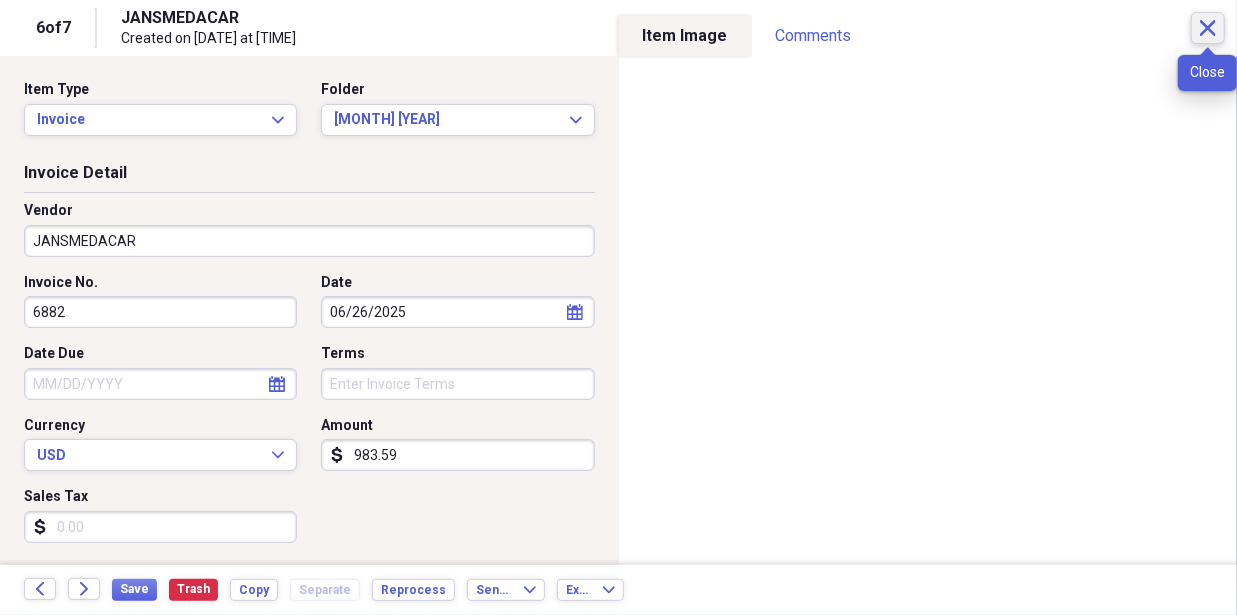 click on "Close" at bounding box center (1208, 28) 